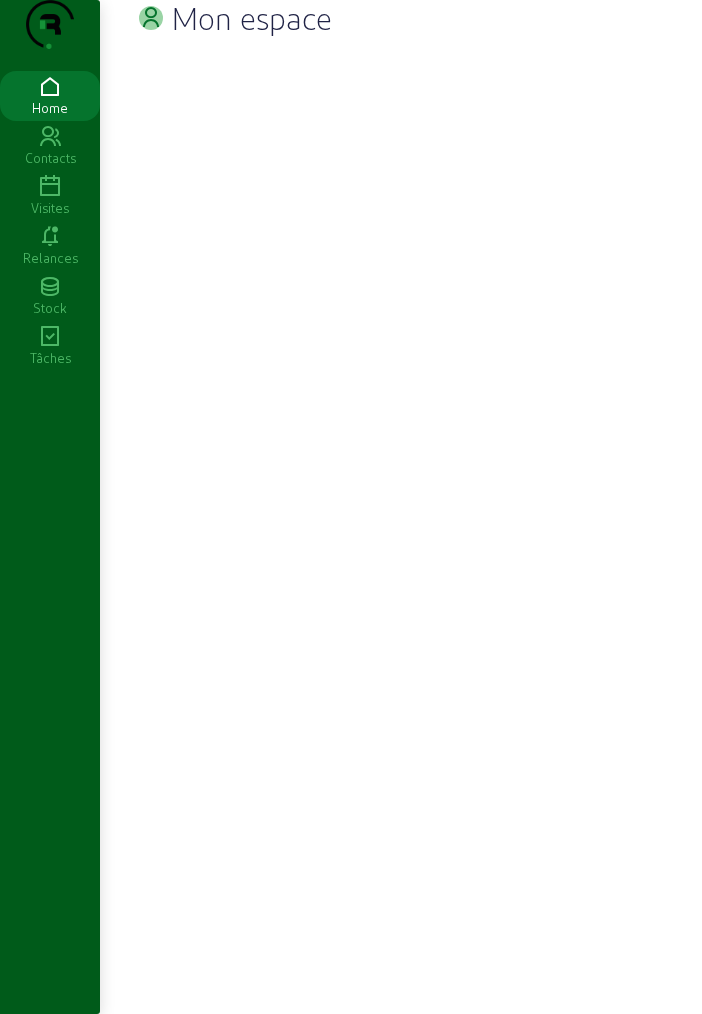 scroll, scrollTop: 0, scrollLeft: 0, axis: both 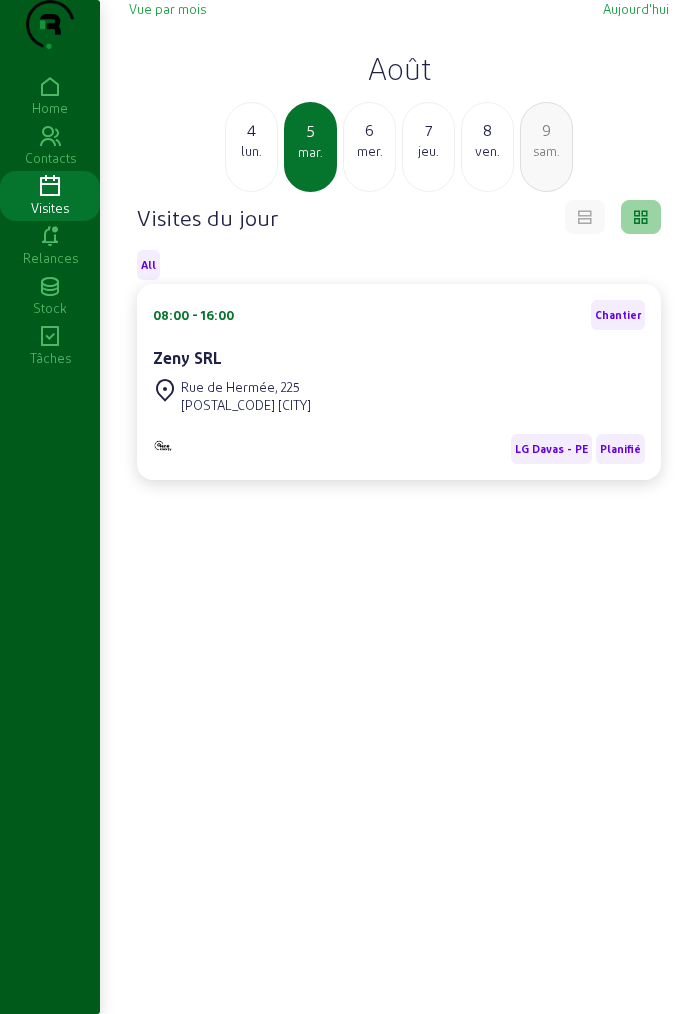 click on "Août" 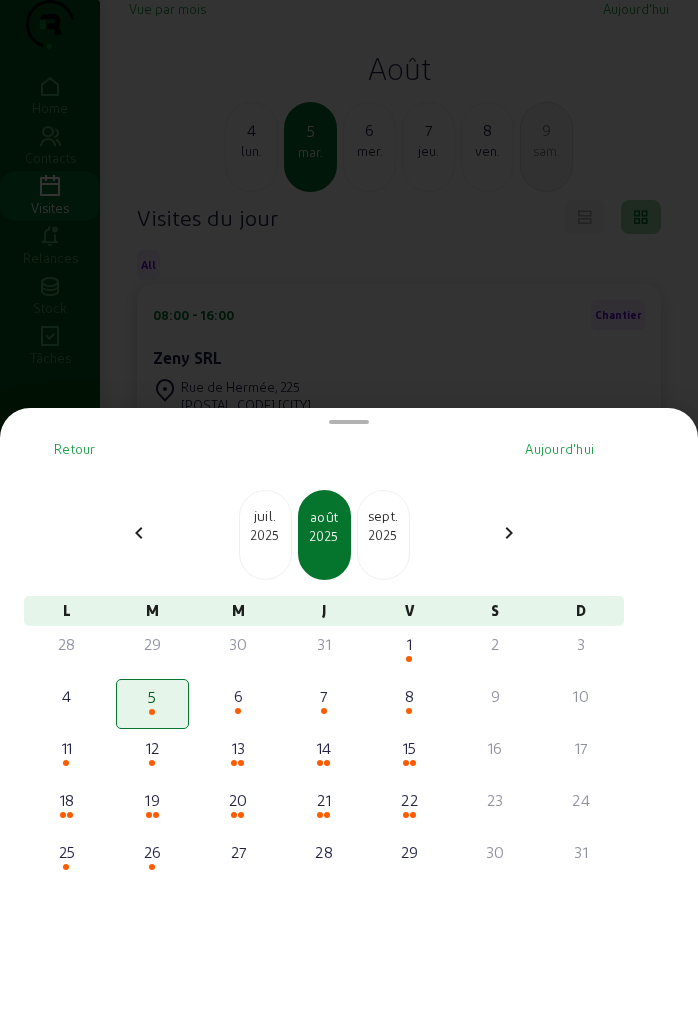 click on "2025" at bounding box center (383, 535) 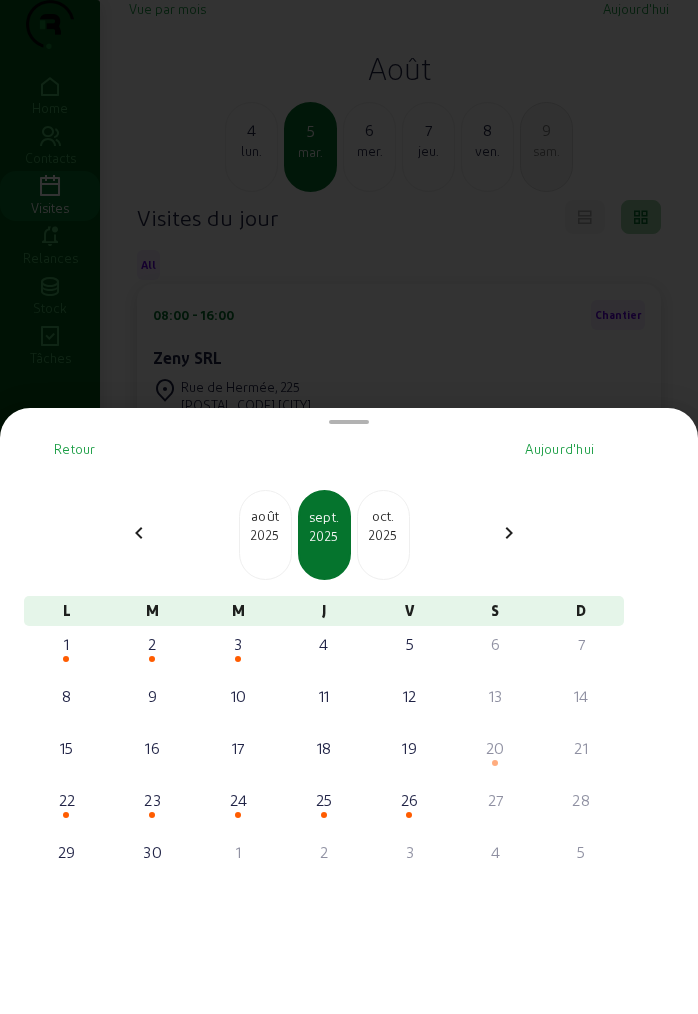 click on "2025" at bounding box center [383, 535] 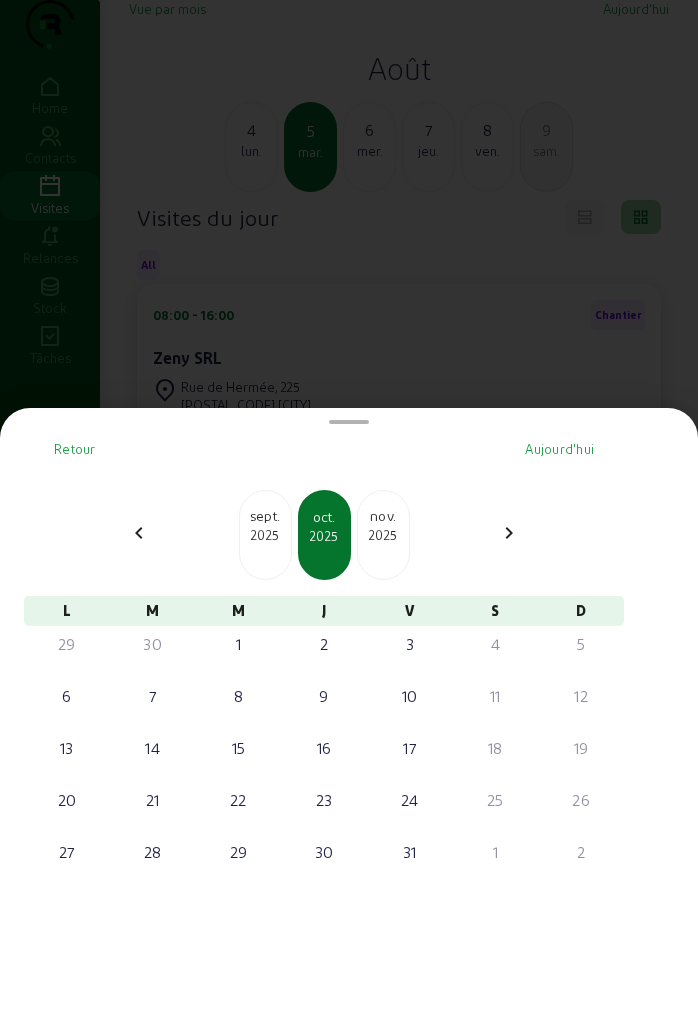 click on "2025" at bounding box center (265, 535) 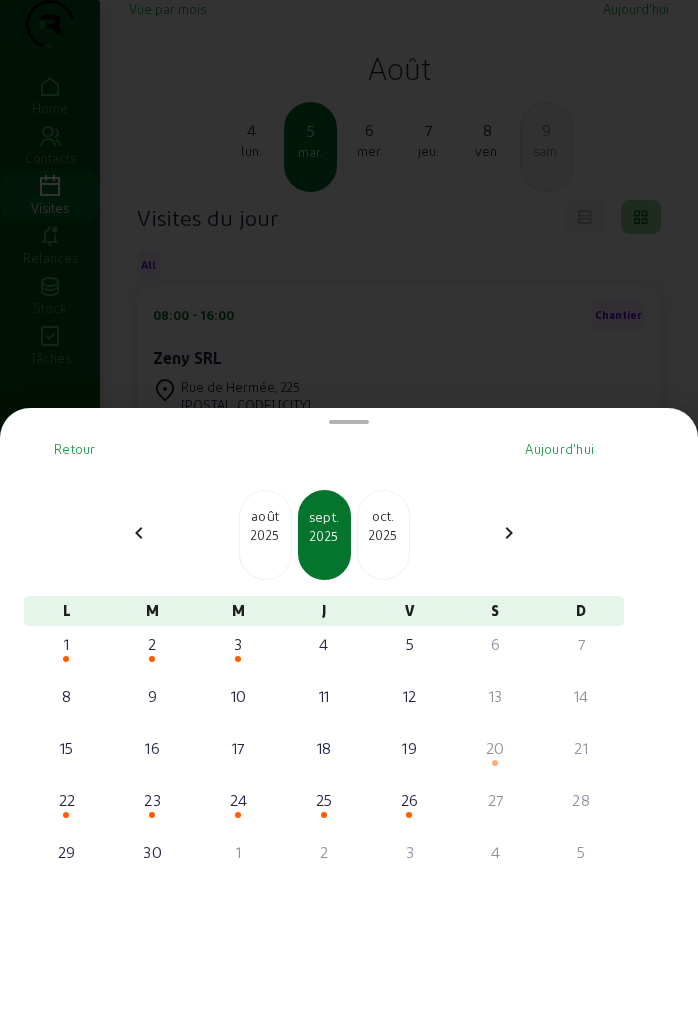 click on "2025" at bounding box center [265, 535] 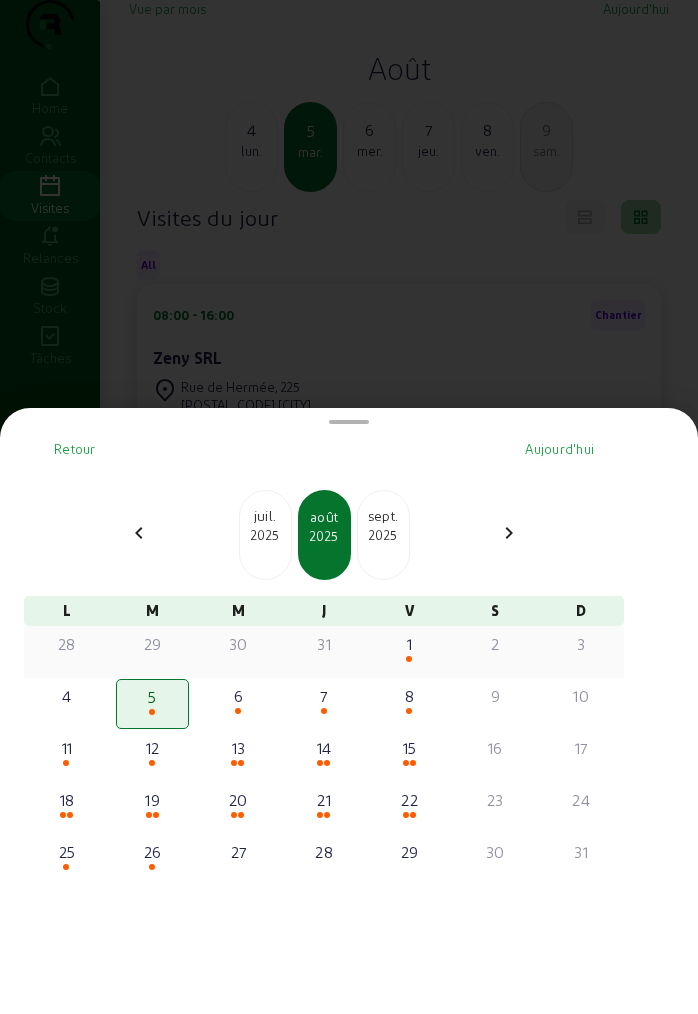 click on "1" at bounding box center (410, 644) 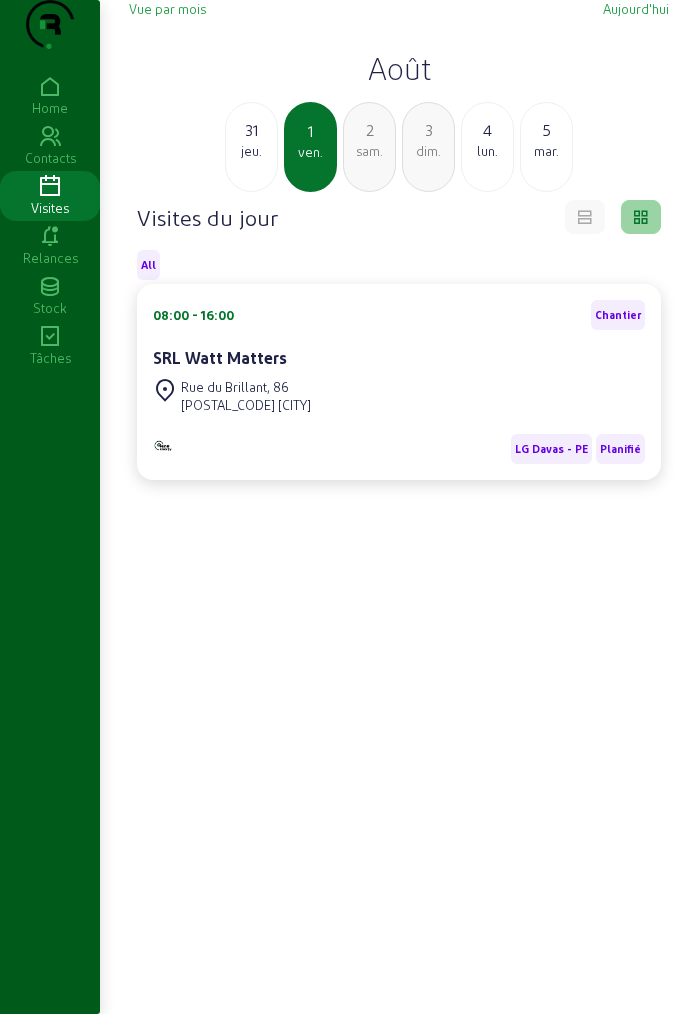 click on "31" 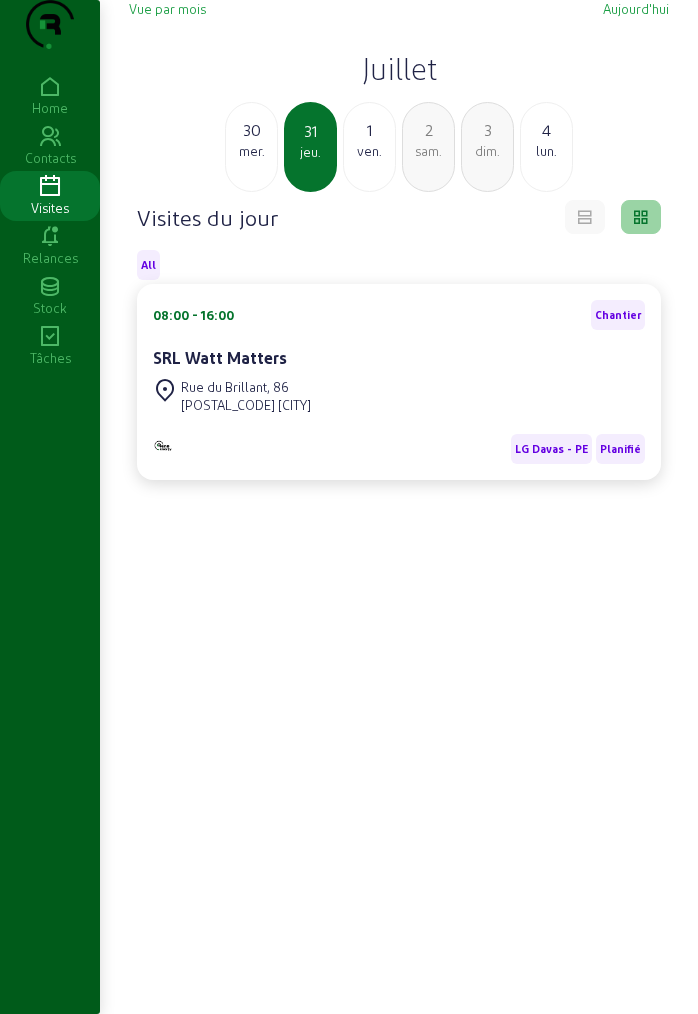 click on "Juillet" 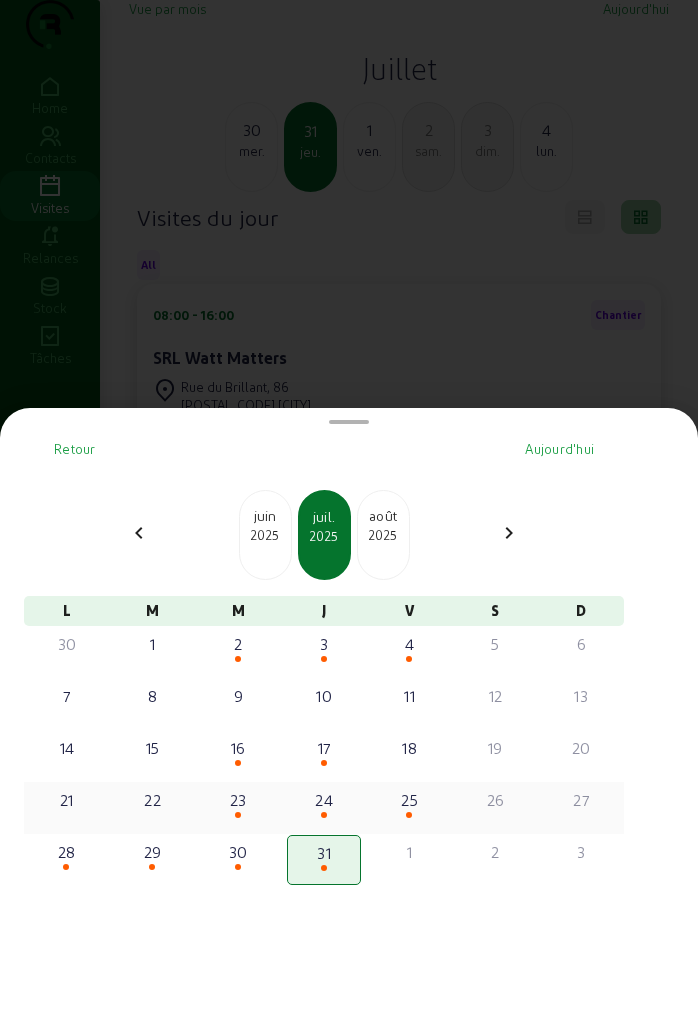 click on "23" at bounding box center (238, 800) 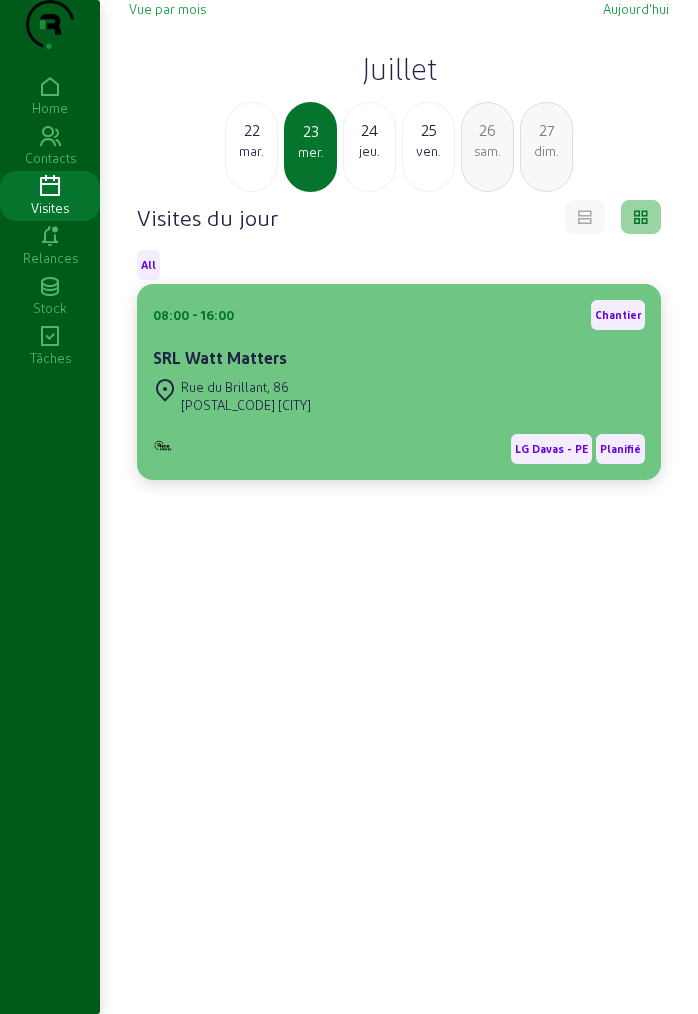 click on "Rue du Brillant, 86 1170 WATERMAEL-BOITSFORT" 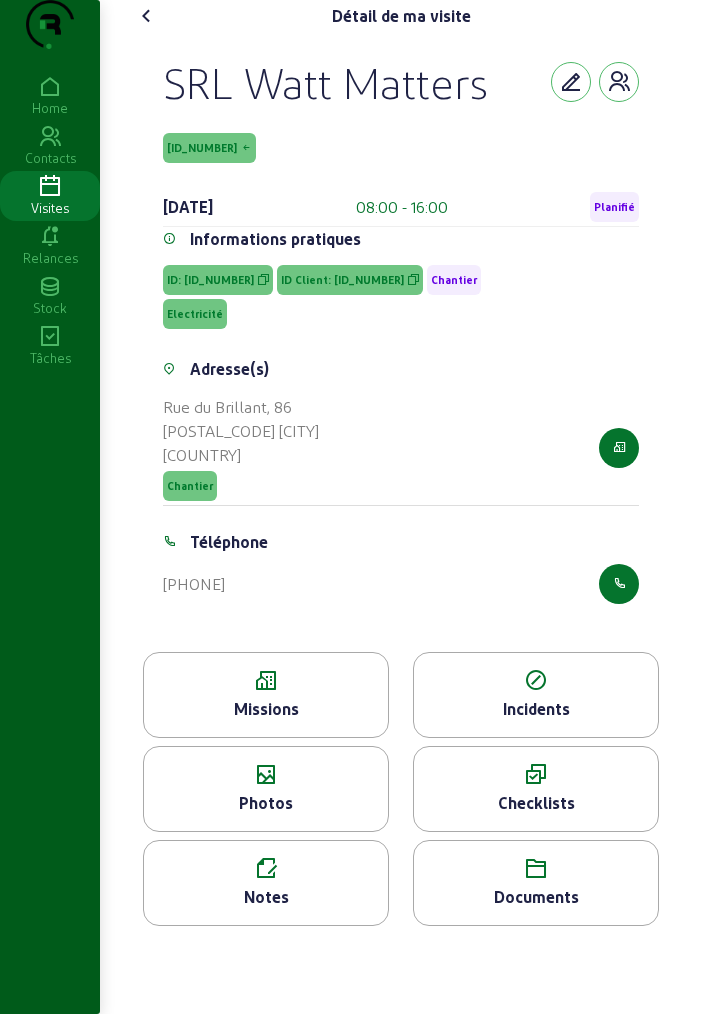 drag, startPoint x: 174, startPoint y: 124, endPoint x: 499, endPoint y: 129, distance: 325.03845 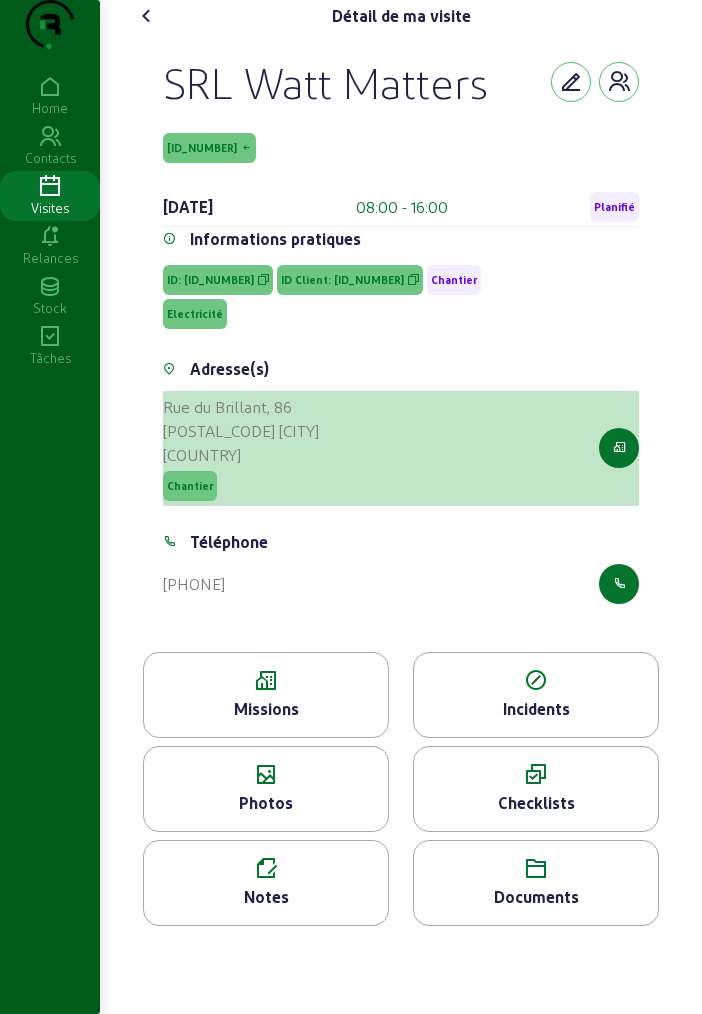 drag, startPoint x: 160, startPoint y: 451, endPoint x: 376, endPoint y: 469, distance: 216.7487 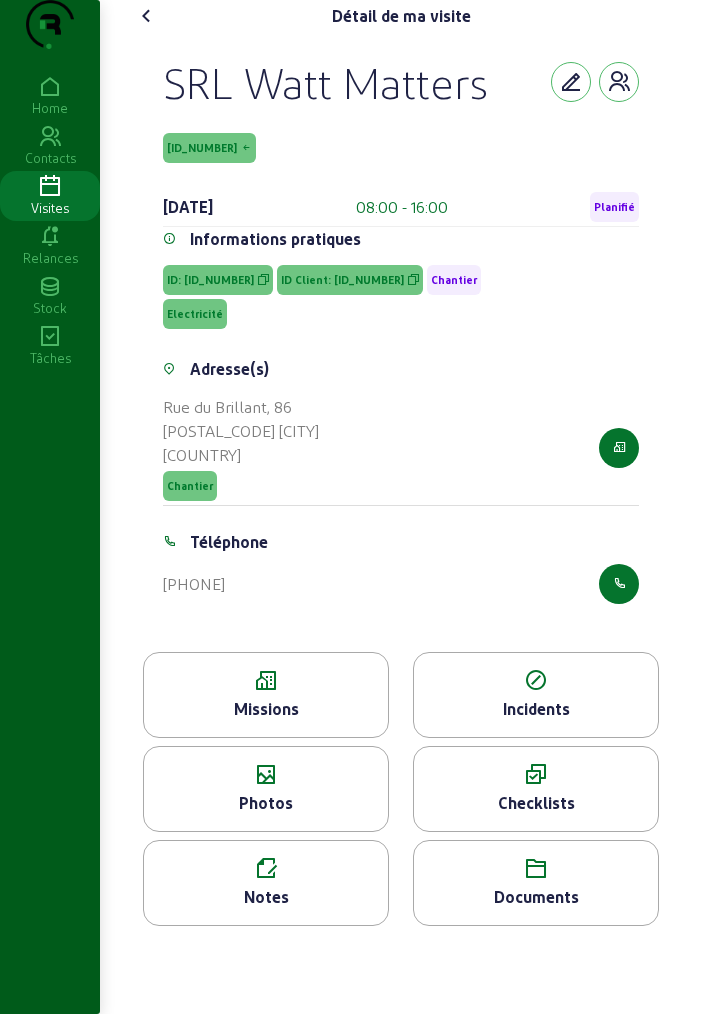 click 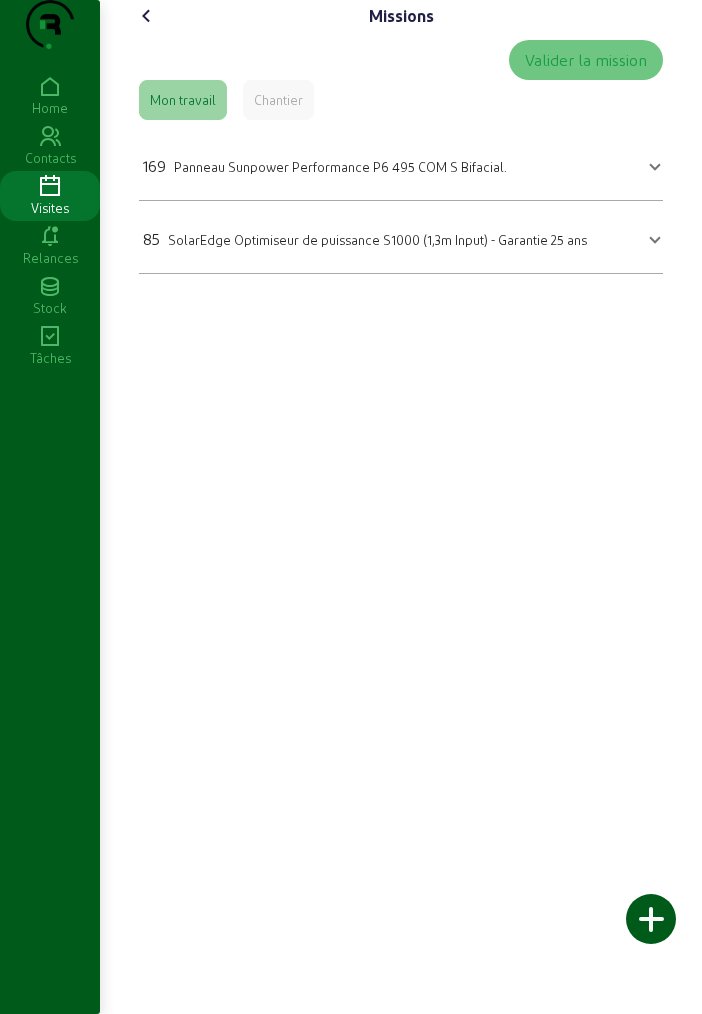 click 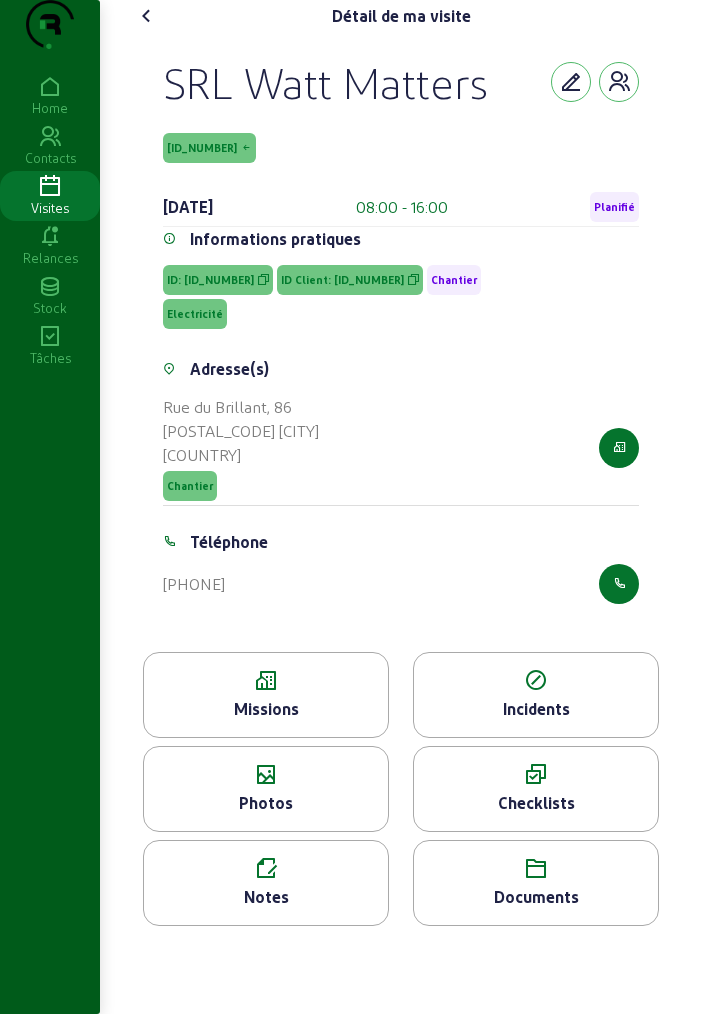 click on "Missions" 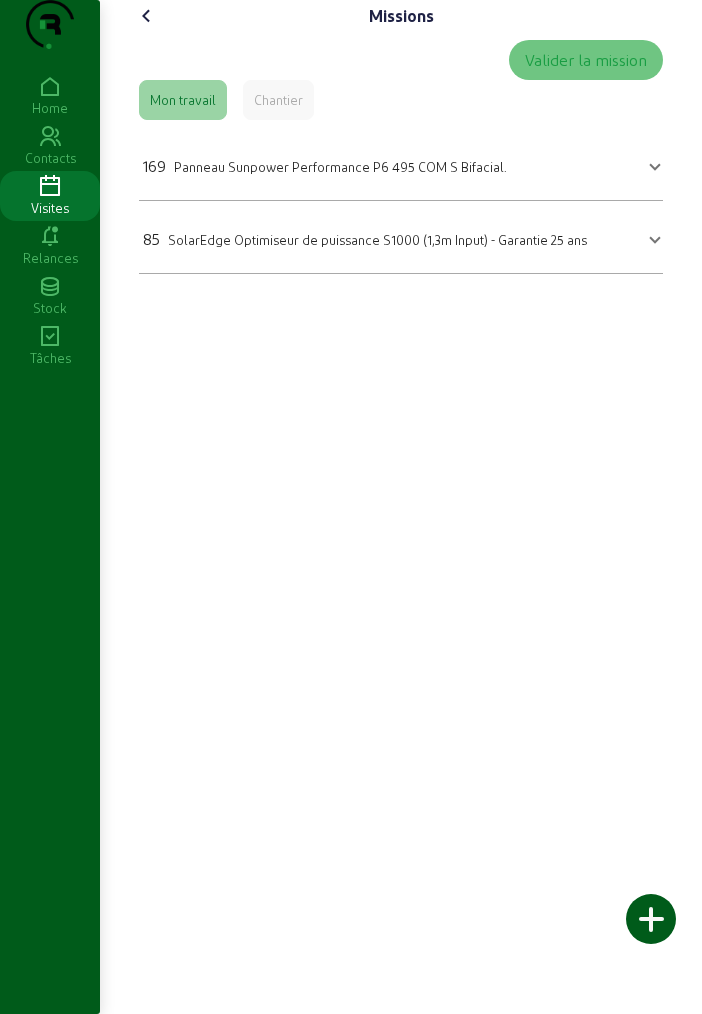 click on "169 Panneau Sunpower Performance P6 495 COM S Bifacial." at bounding box center (397, 164) 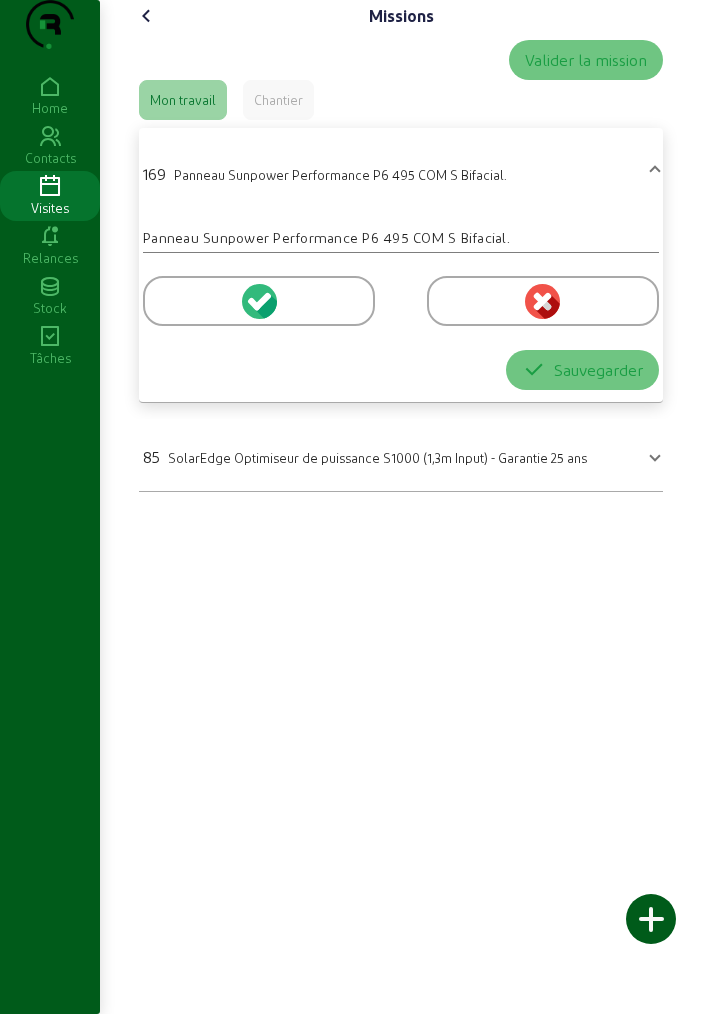 click on "169 Panneau Sunpower Performance P6 495 COM S Bifacial." at bounding box center (397, 172) 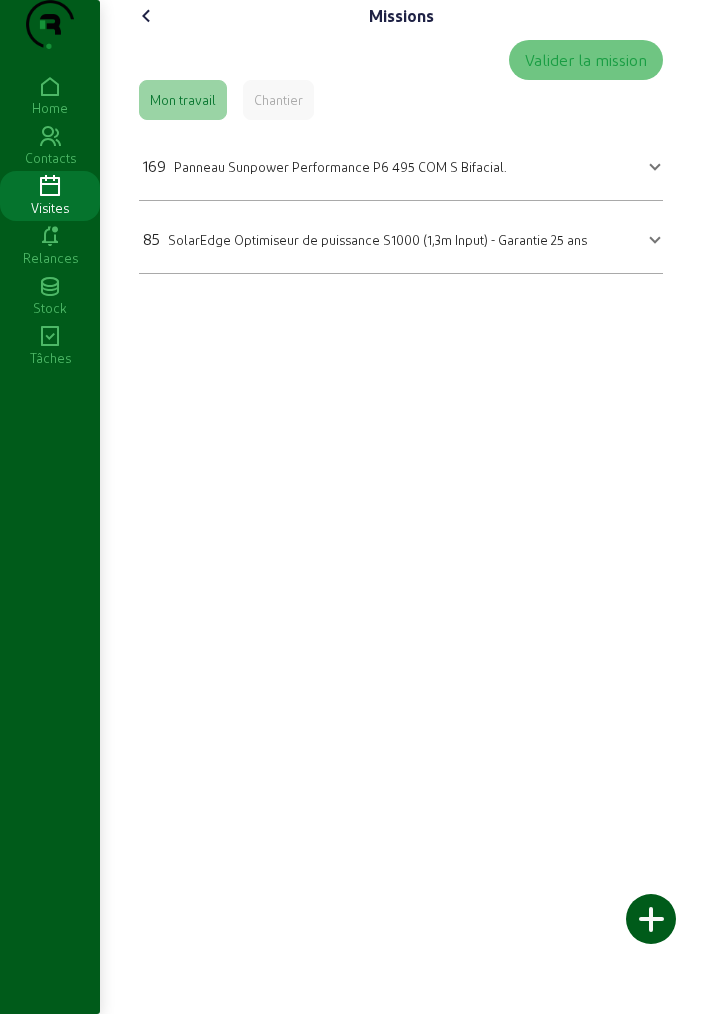 click 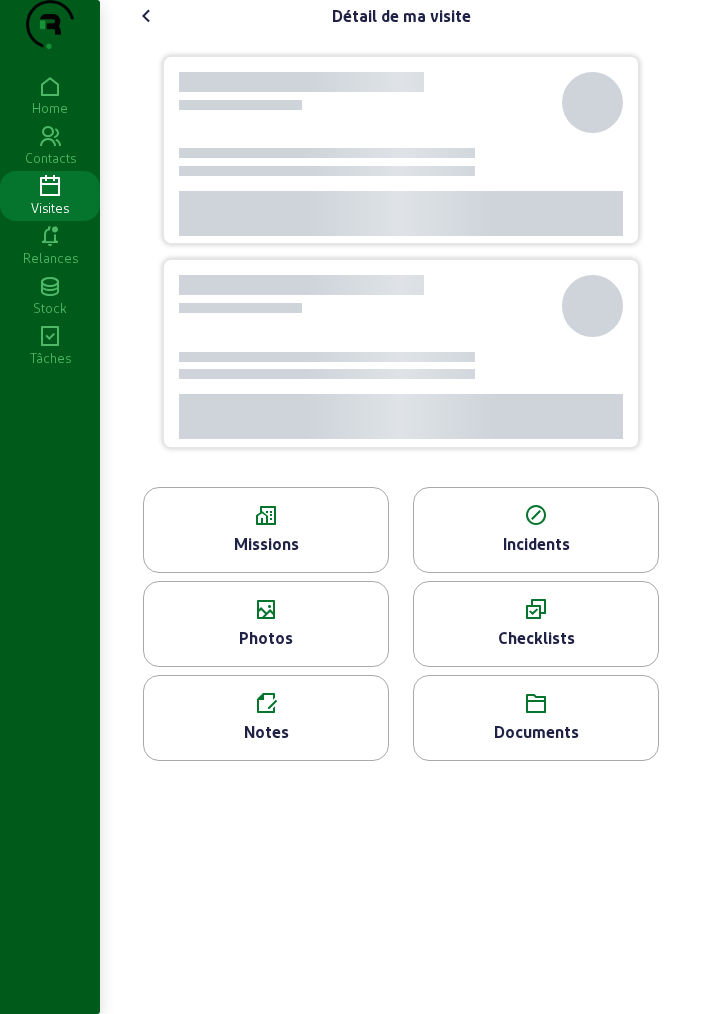 click 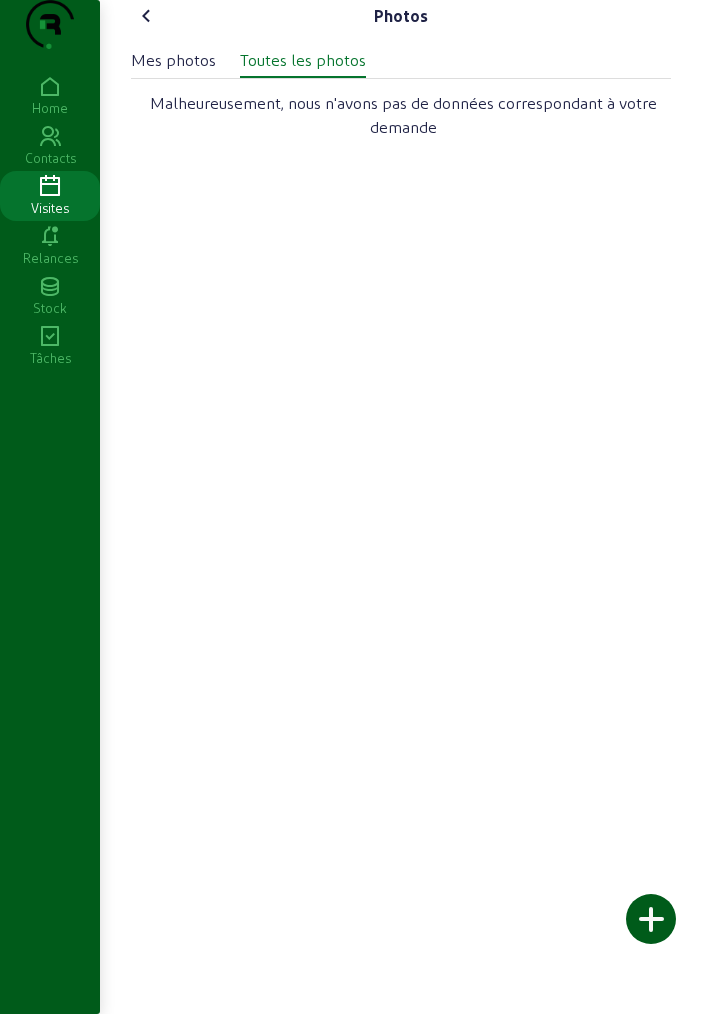 click on "Mes photos" 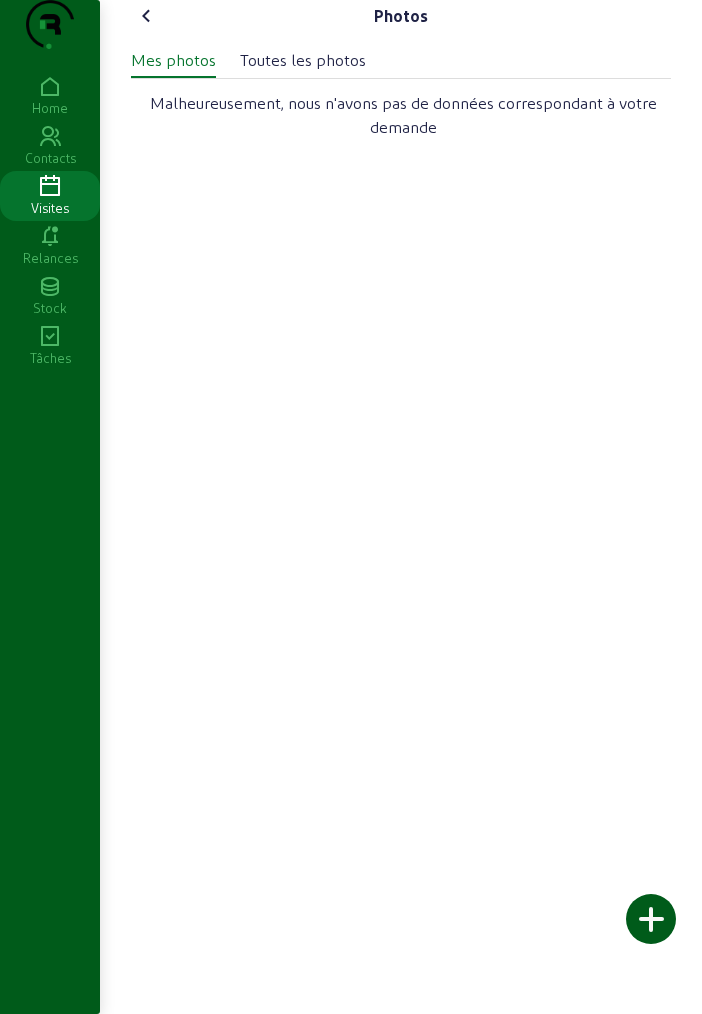 click on "Toutes les photos" 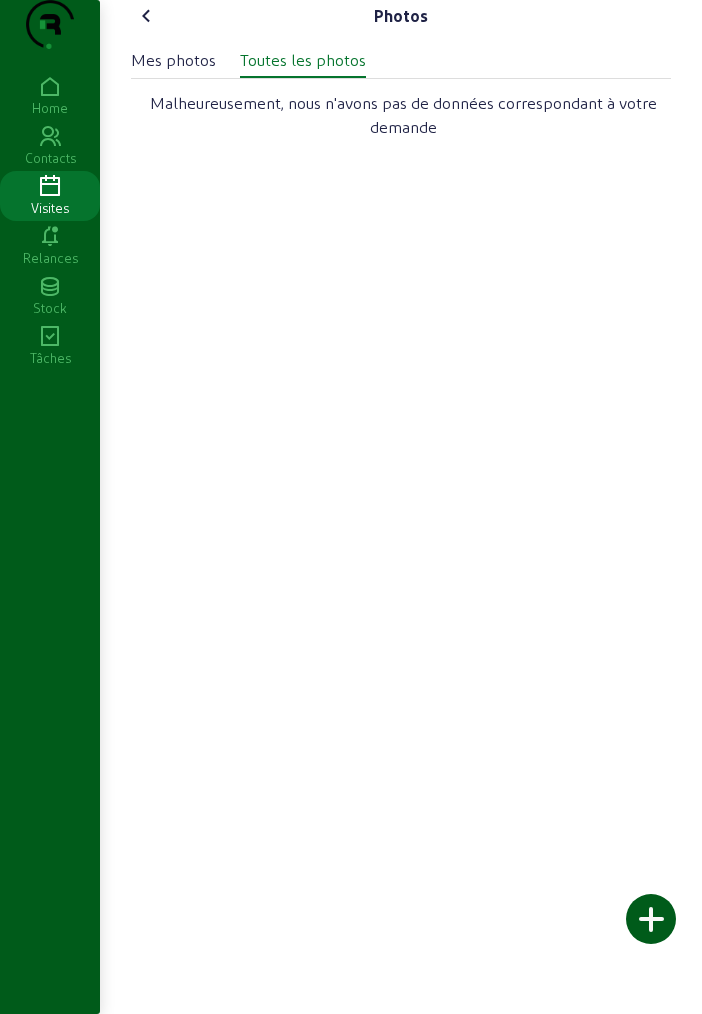 click 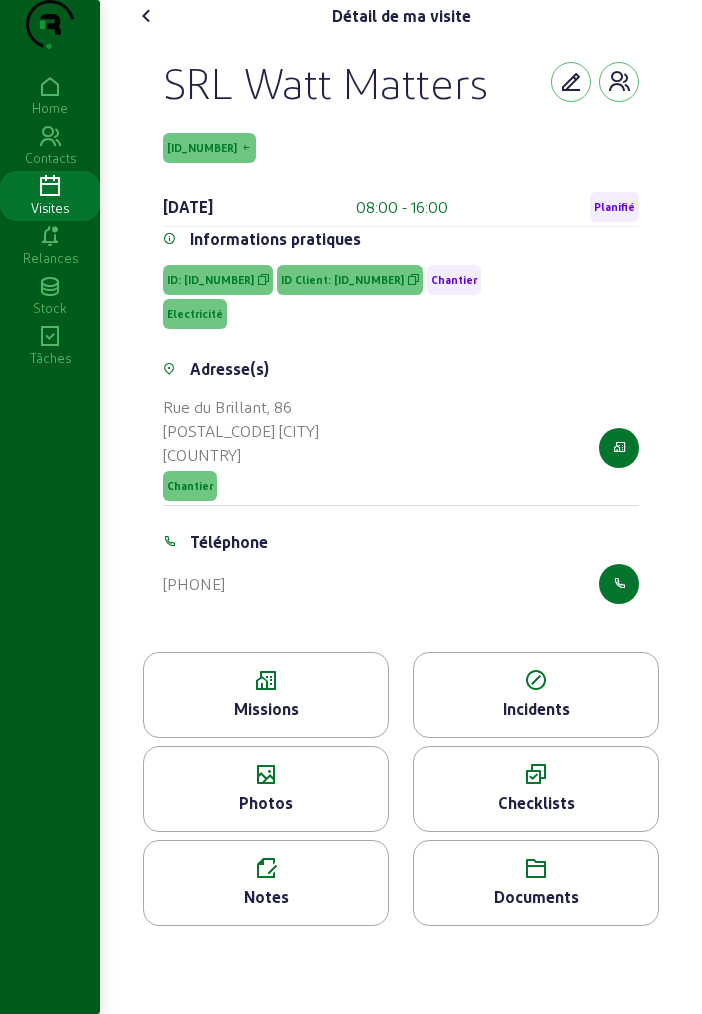 click on "Documents" 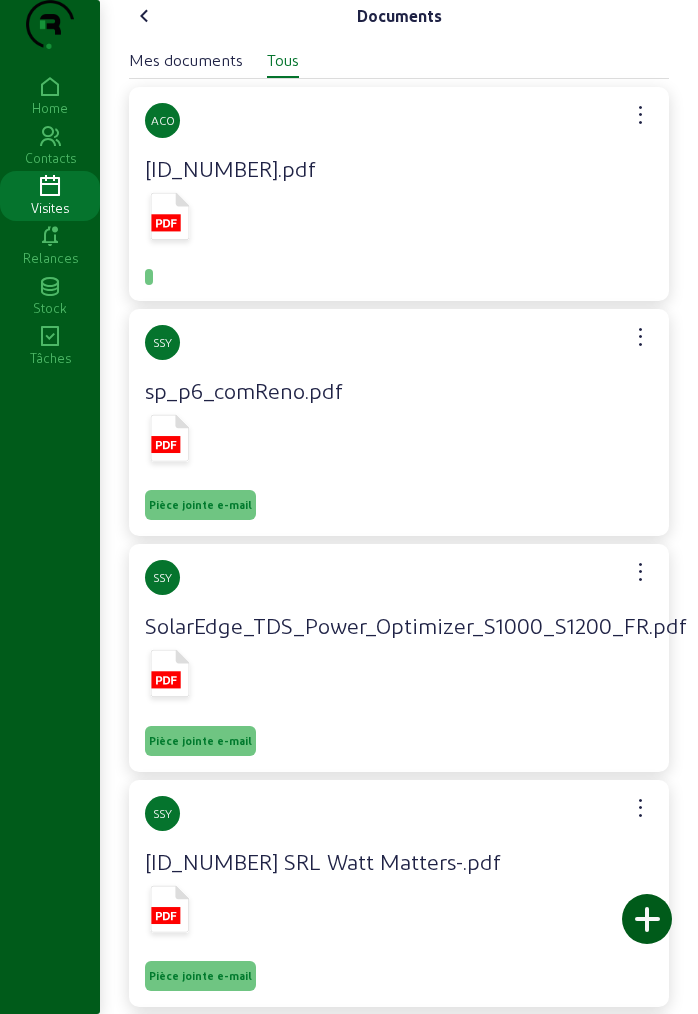 click 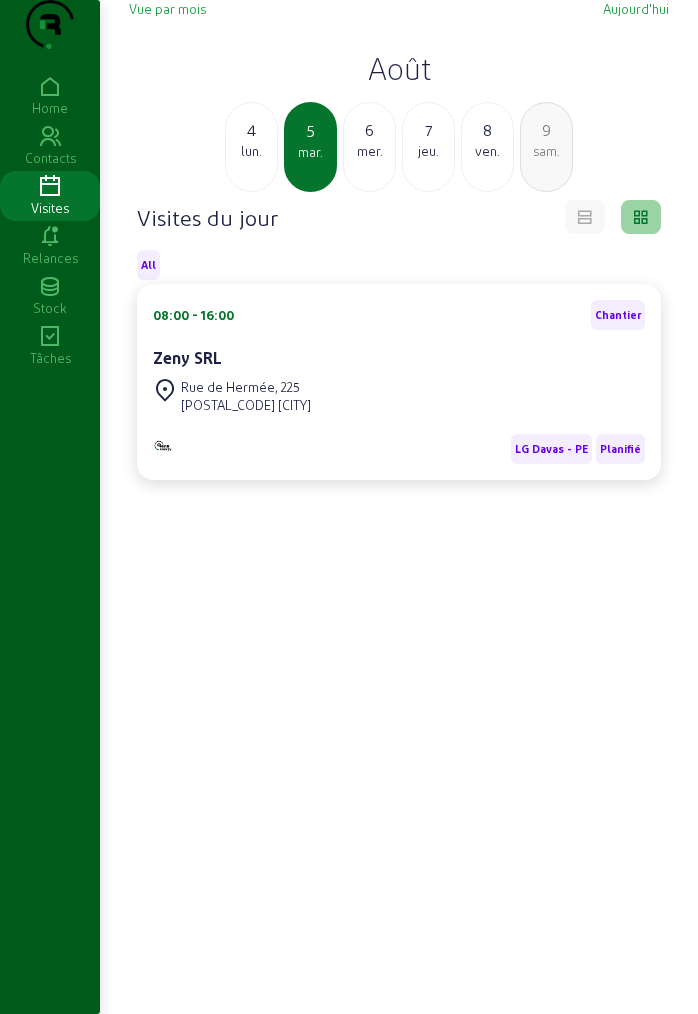 click on "Août" 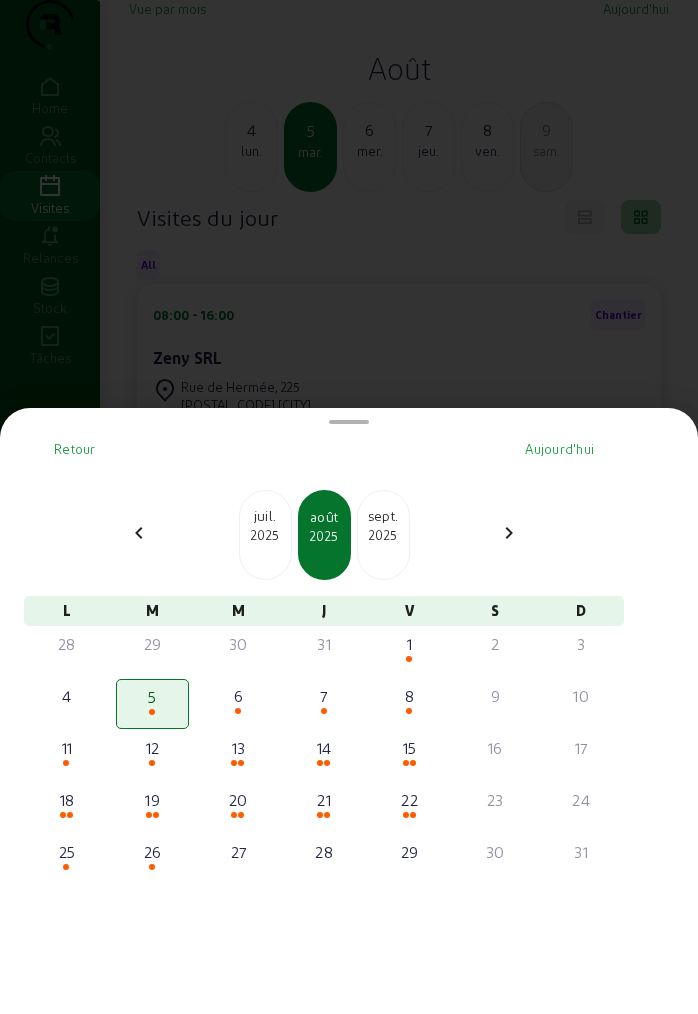 click on "2025" at bounding box center (265, 535) 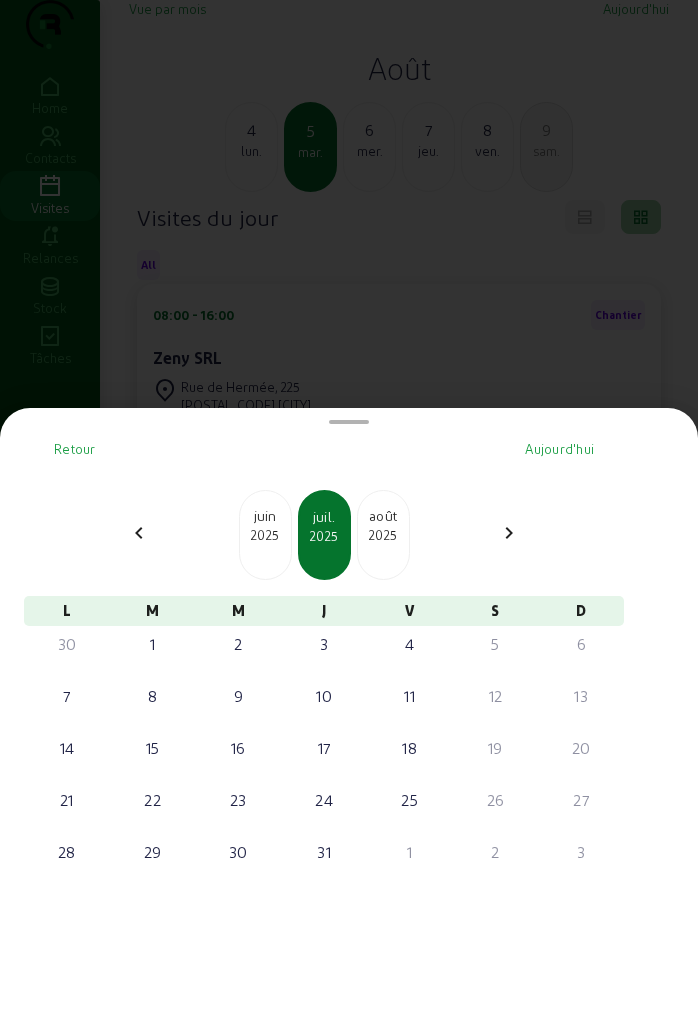 click on "2025" at bounding box center (383, 535) 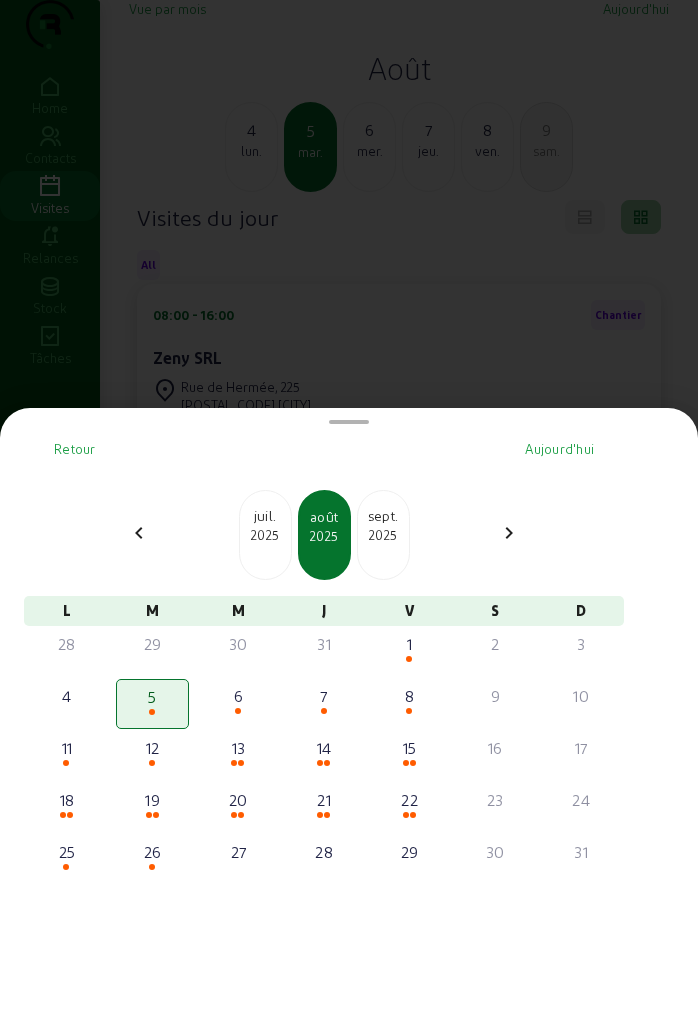 click on "2025" at bounding box center [265, 535] 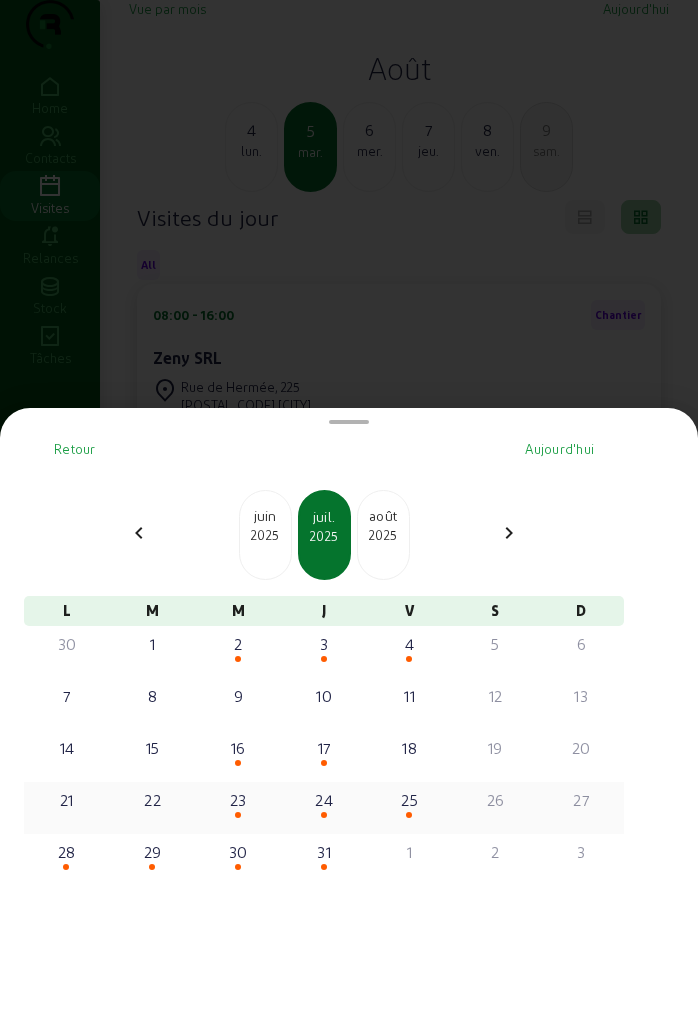 click on "23" at bounding box center (238, 800) 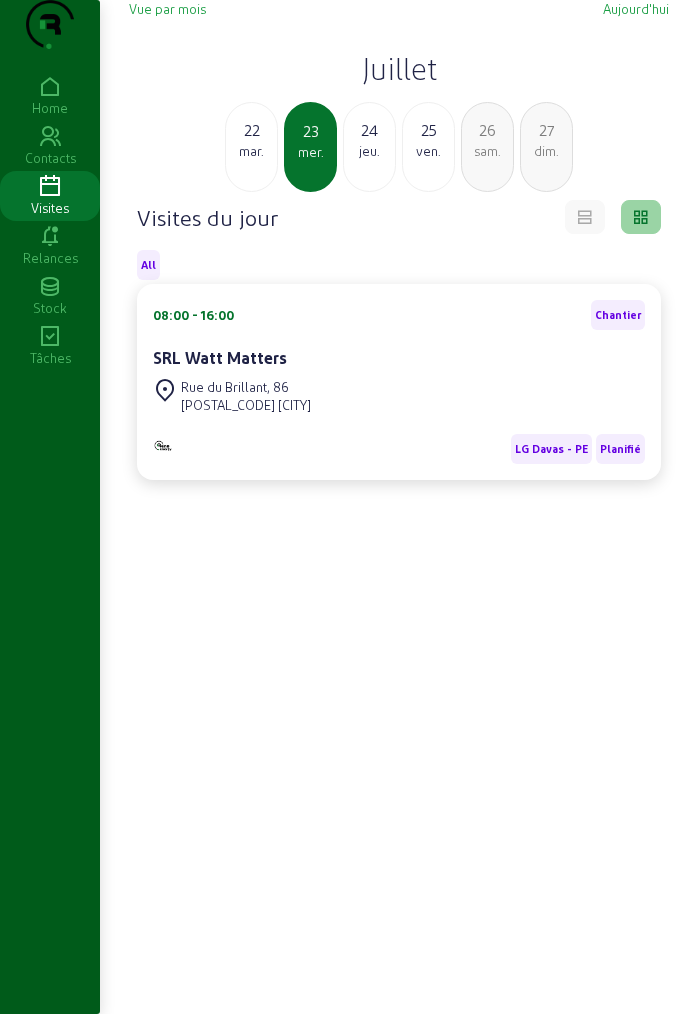 click on "Juillet" 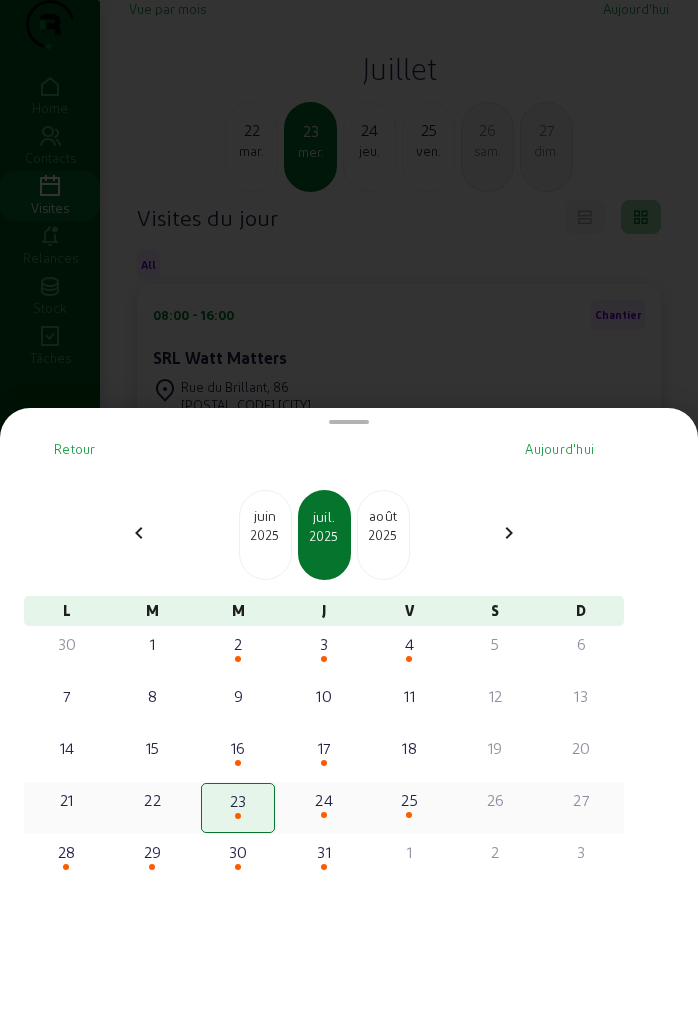 click at bounding box center (238, 816) 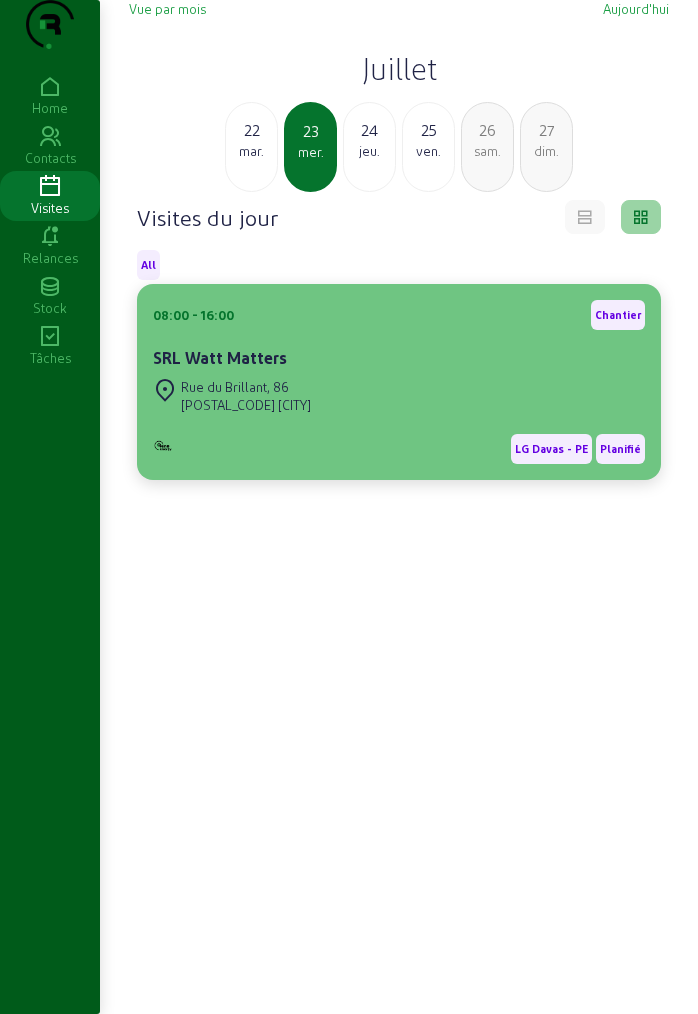 click on "Rue du Brillant, 86 1170 WATERMAEL-BOITSFORT" 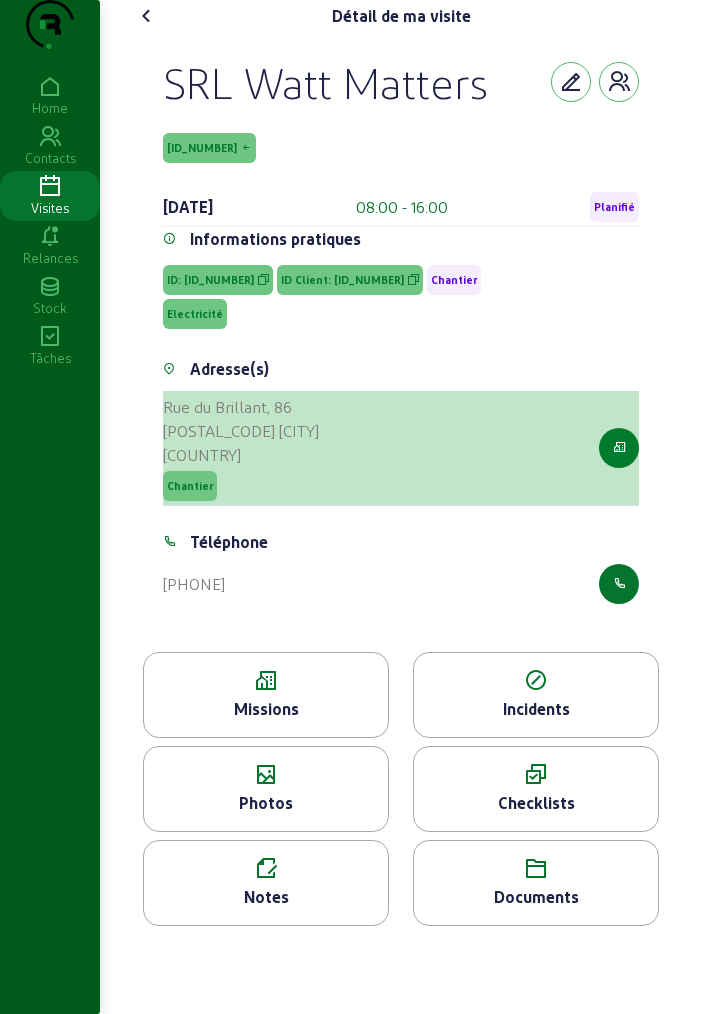 click 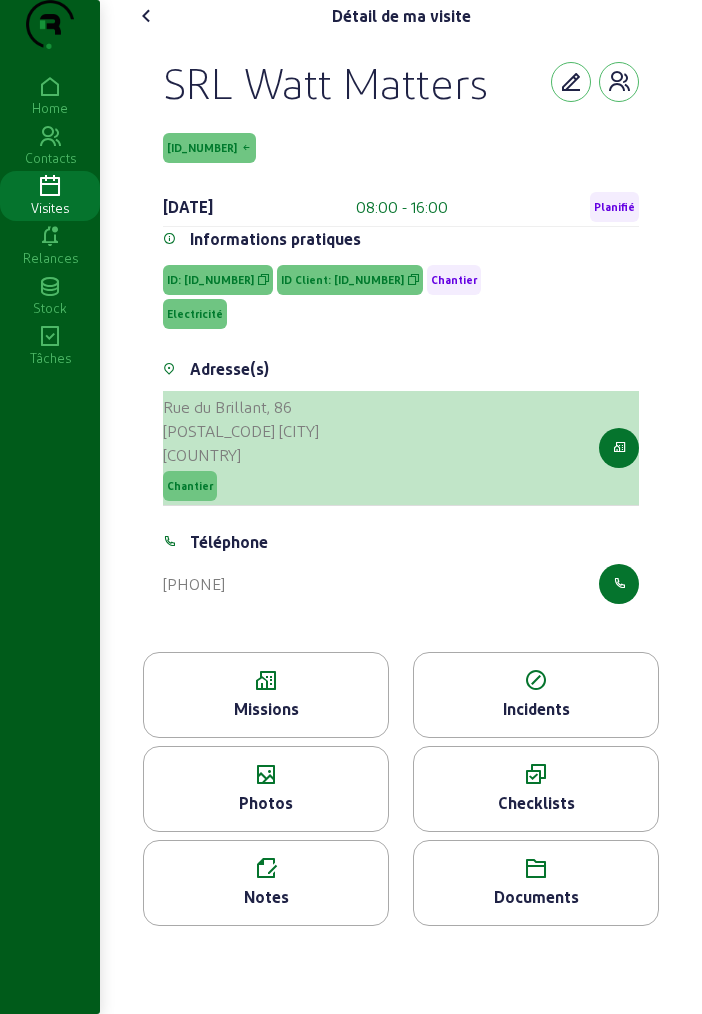 click on "[COUNTRY]" 